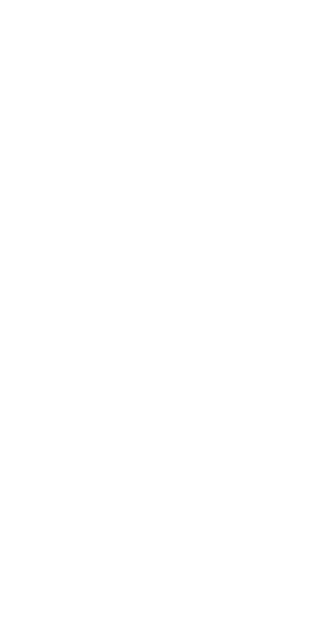 scroll, scrollTop: 0, scrollLeft: 0, axis: both 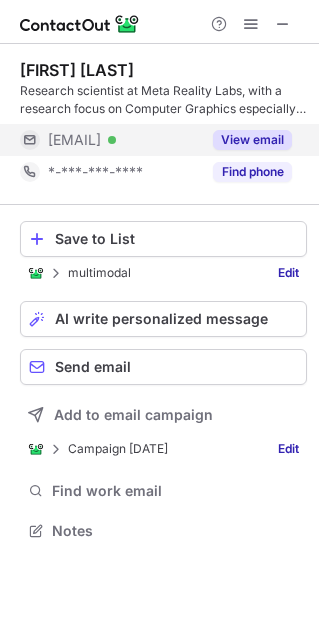 click on "View email" at bounding box center (252, 140) 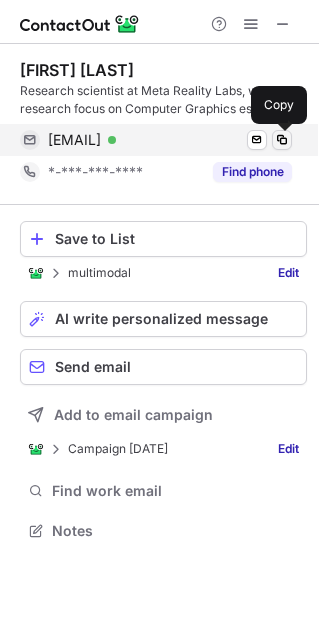 click at bounding box center (282, 140) 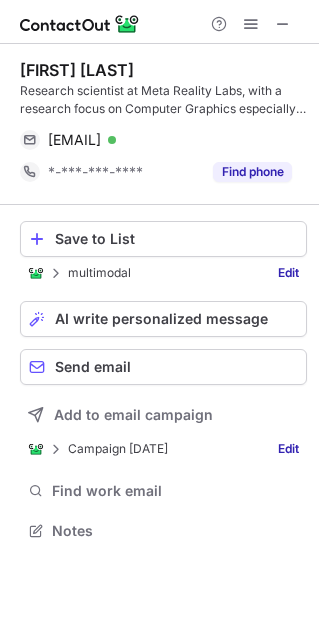 click at bounding box center [251, 24] 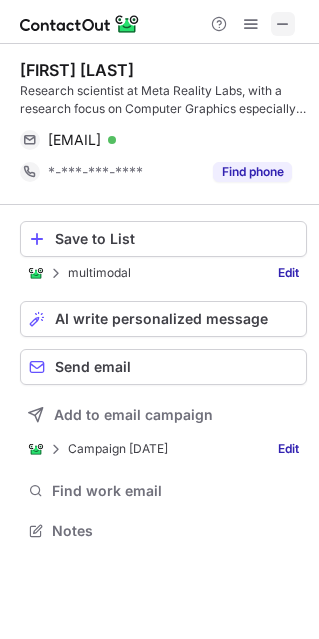 click at bounding box center (283, 24) 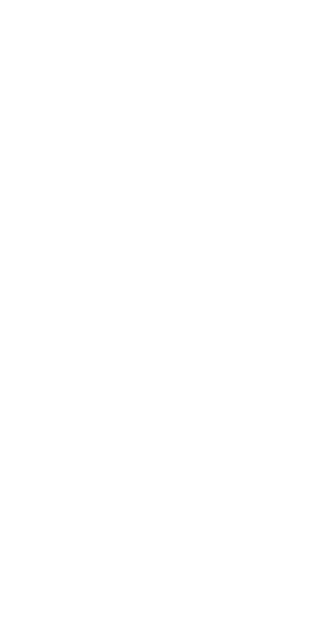 scroll, scrollTop: 0, scrollLeft: 0, axis: both 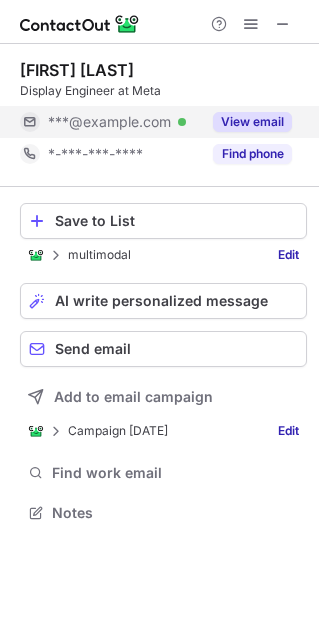 click on "View email" at bounding box center (252, 122) 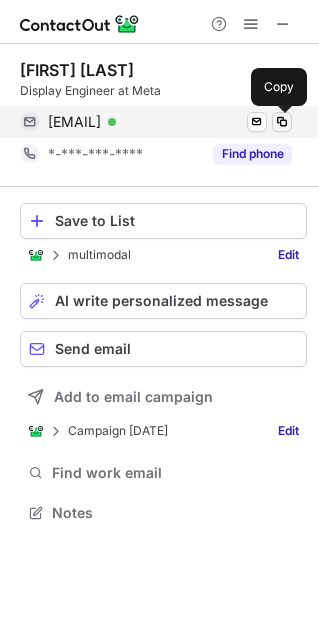 click at bounding box center (282, 122) 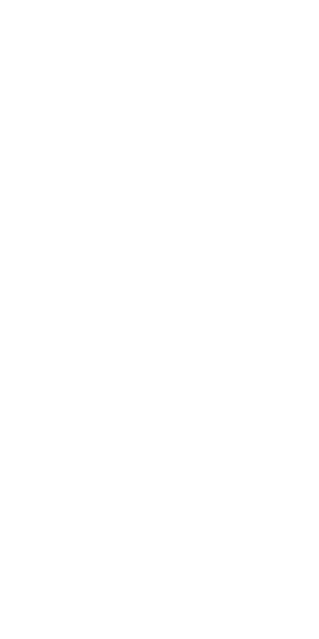 scroll, scrollTop: 0, scrollLeft: 0, axis: both 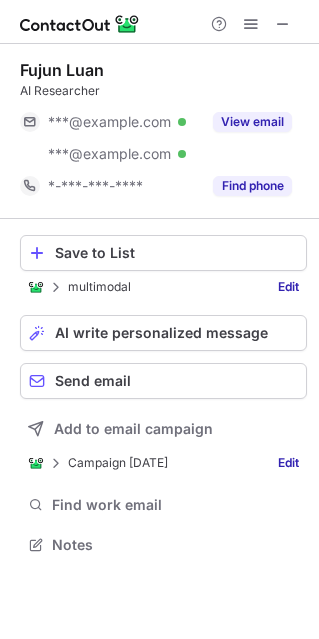 click on "Fujun Luan AI Researcher ***@gmail.com Verified ***@apple.com Verified View email *-***-***-**** Find phone" at bounding box center (163, 131) 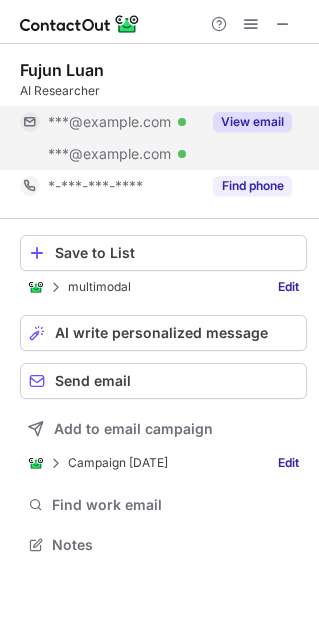 click on "View email" at bounding box center [252, 122] 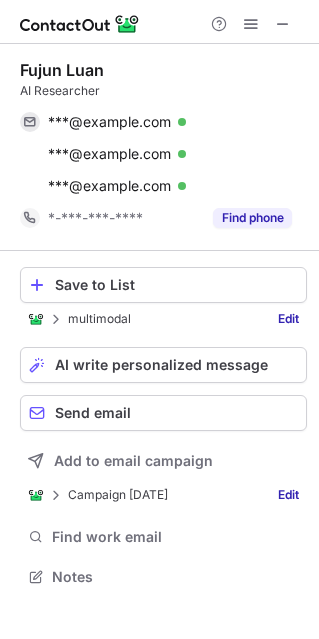 scroll, scrollTop: 10, scrollLeft: 10, axis: both 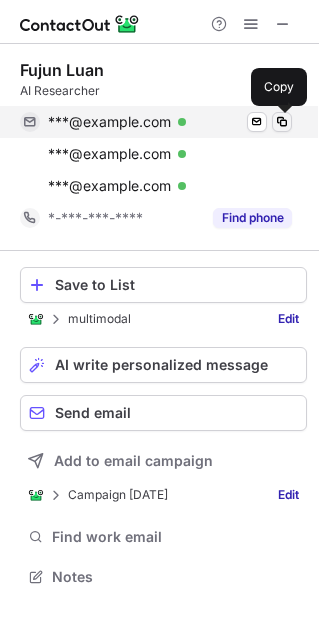 click at bounding box center (282, 122) 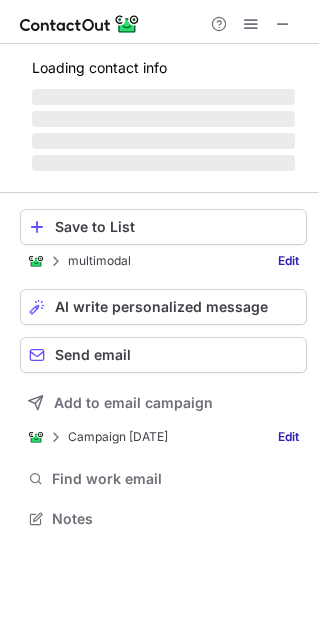 scroll, scrollTop: 506, scrollLeft: 319, axis: both 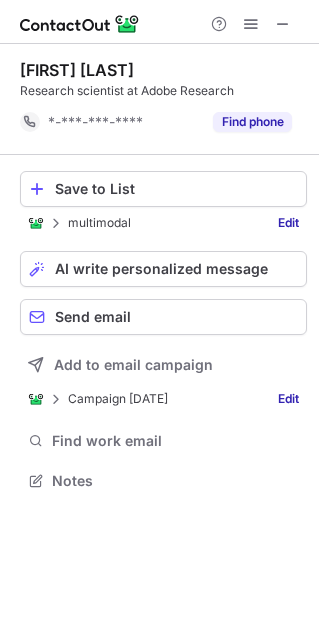 click at bounding box center (283, 24) 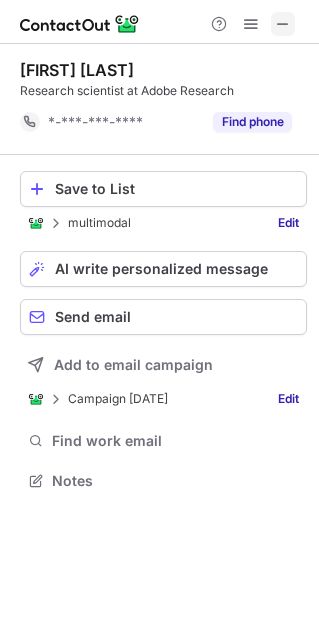 click at bounding box center [283, 24] 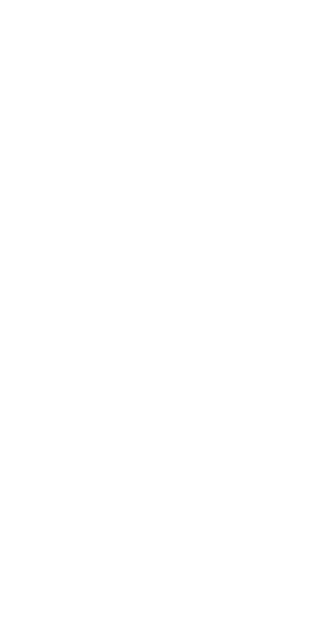 scroll, scrollTop: 0, scrollLeft: 0, axis: both 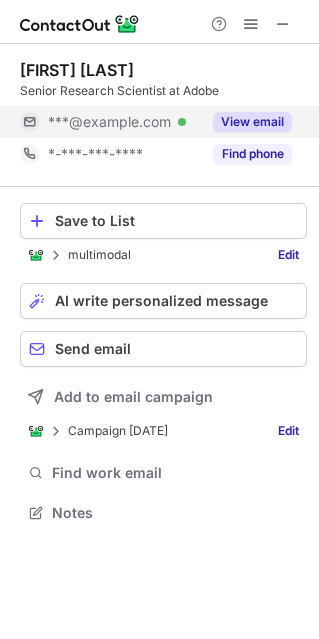 click on "View email" at bounding box center (252, 122) 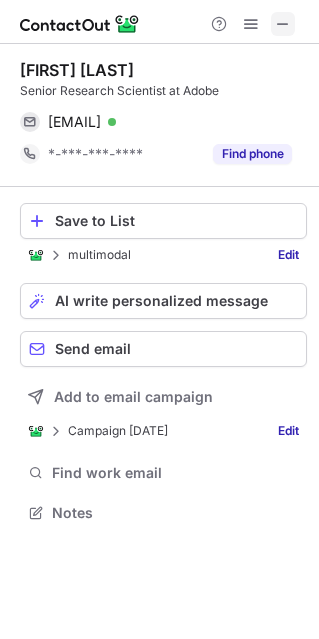 click at bounding box center (283, 24) 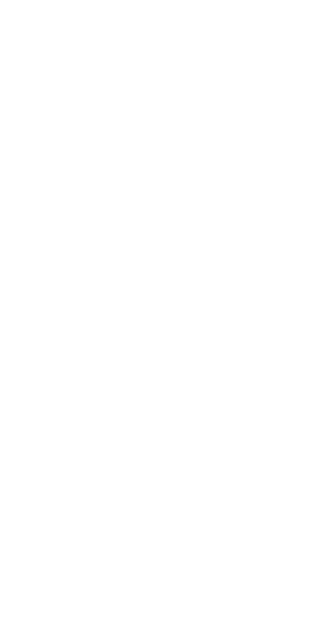 scroll, scrollTop: 0, scrollLeft: 0, axis: both 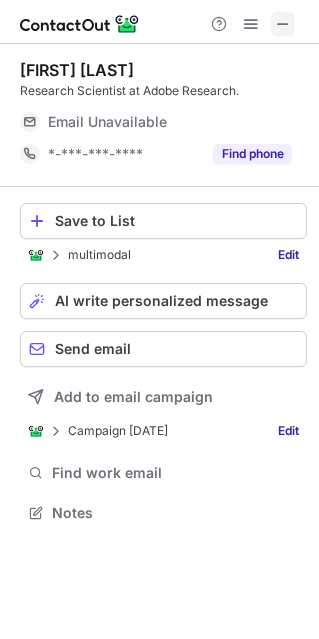 click at bounding box center [283, 24] 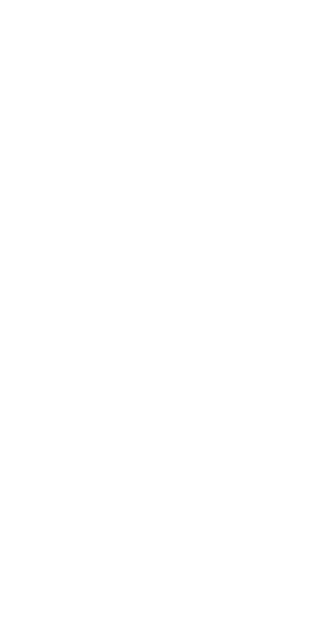 scroll, scrollTop: 0, scrollLeft: 0, axis: both 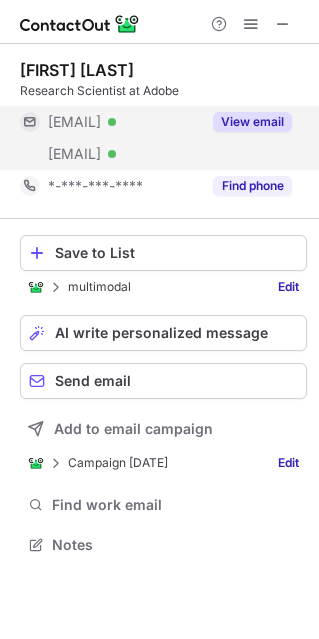 click on "View email" at bounding box center (252, 122) 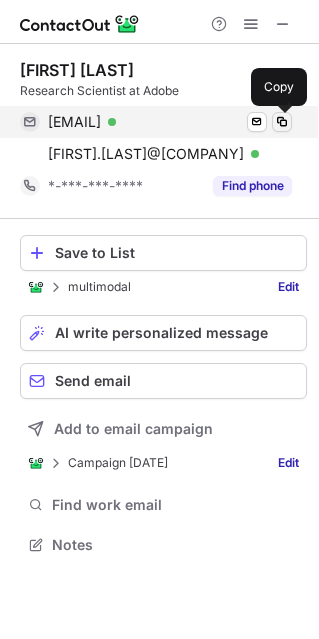 click at bounding box center [282, 122] 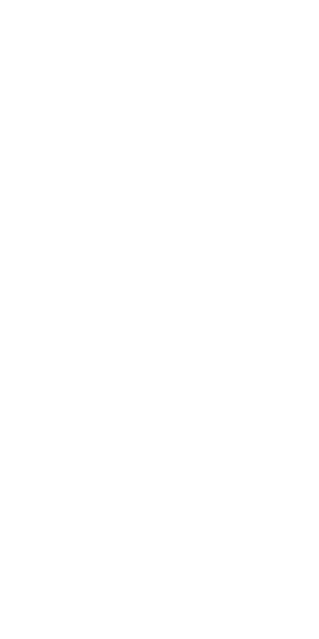 scroll, scrollTop: 0, scrollLeft: 0, axis: both 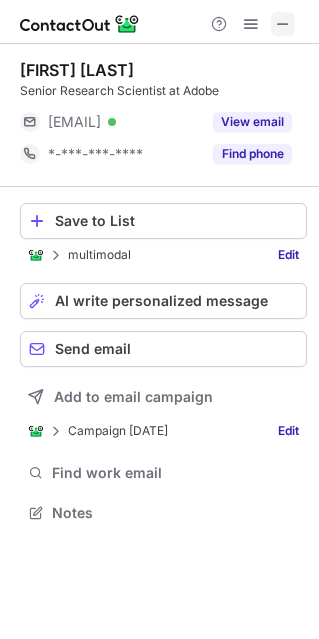 click at bounding box center (283, 24) 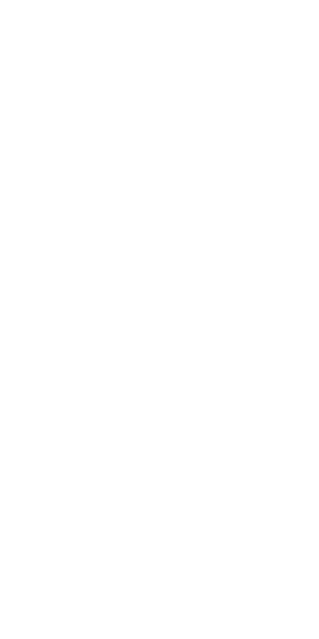 scroll, scrollTop: 0, scrollLeft: 0, axis: both 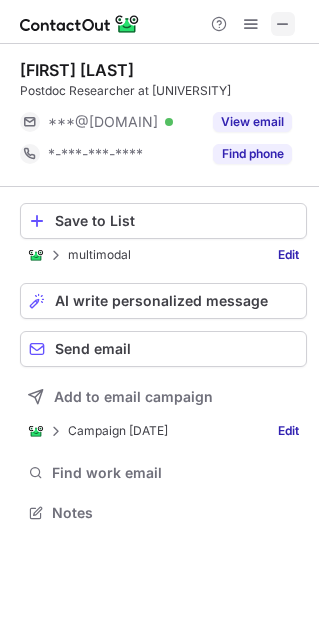 click at bounding box center [283, 24] 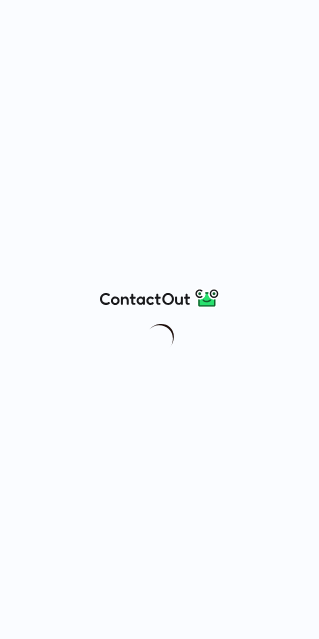 scroll, scrollTop: 0, scrollLeft: 0, axis: both 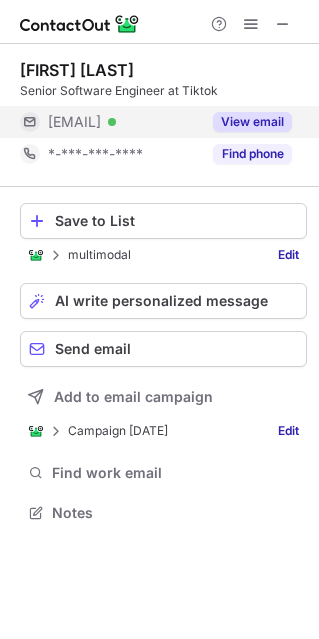 click on "View email" at bounding box center [252, 122] 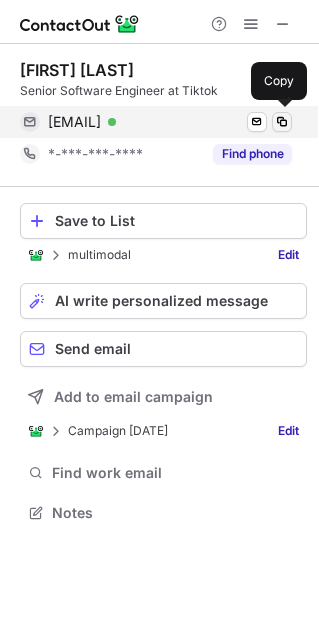 click at bounding box center (282, 122) 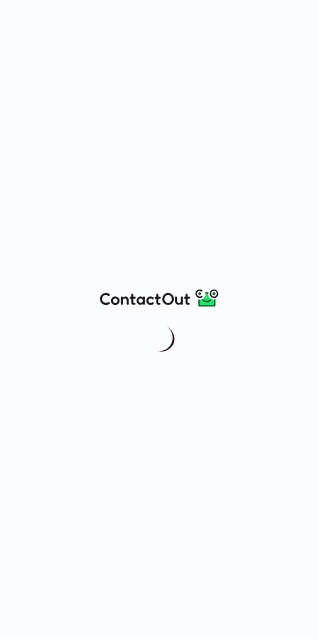 scroll, scrollTop: 0, scrollLeft: 0, axis: both 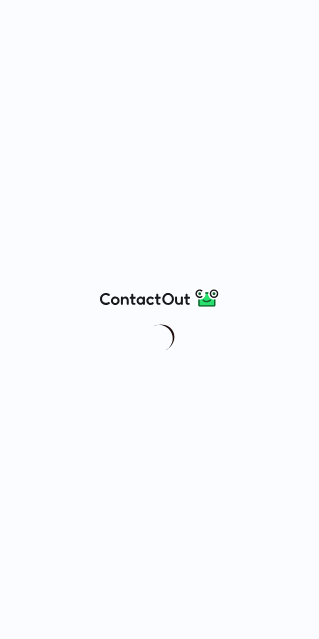 click at bounding box center (159, 319) 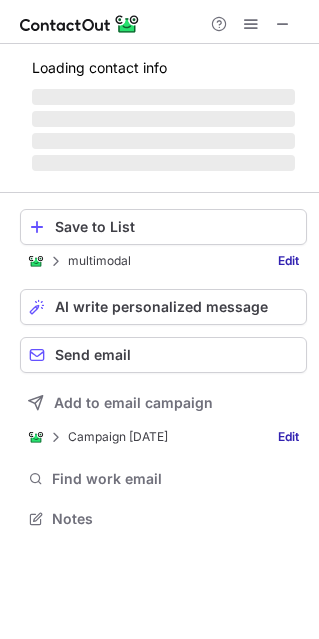 scroll, scrollTop: 10, scrollLeft: 10, axis: both 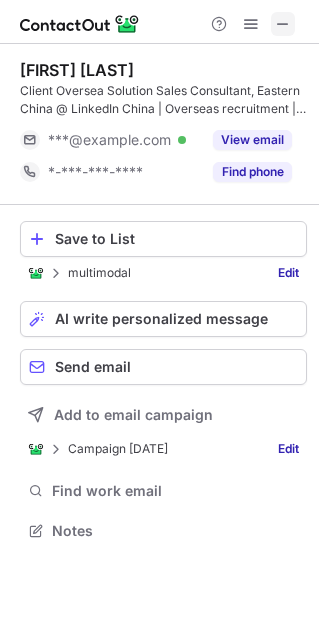 click at bounding box center [283, 24] 